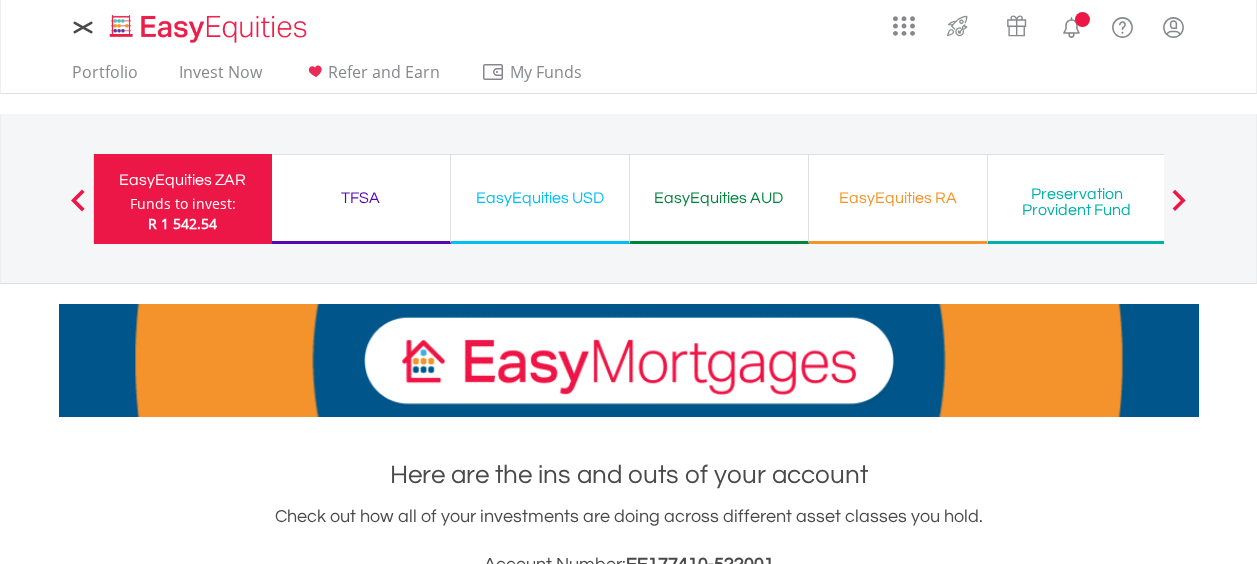 scroll, scrollTop: 0, scrollLeft: 0, axis: both 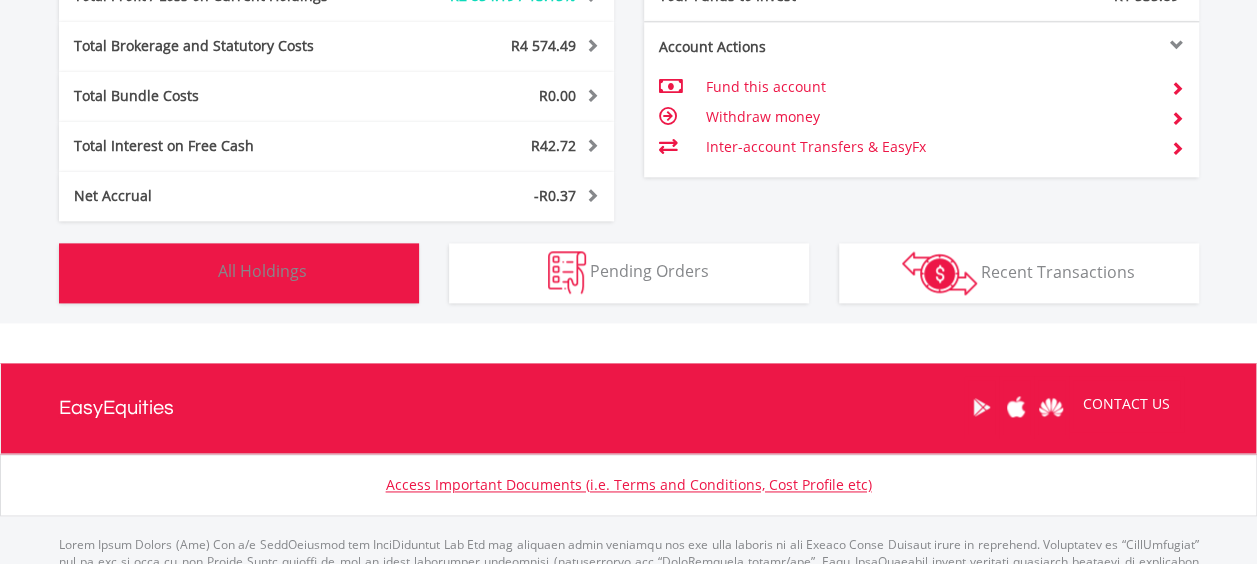 click on "Holdings
All Holdings" at bounding box center (239, 273) 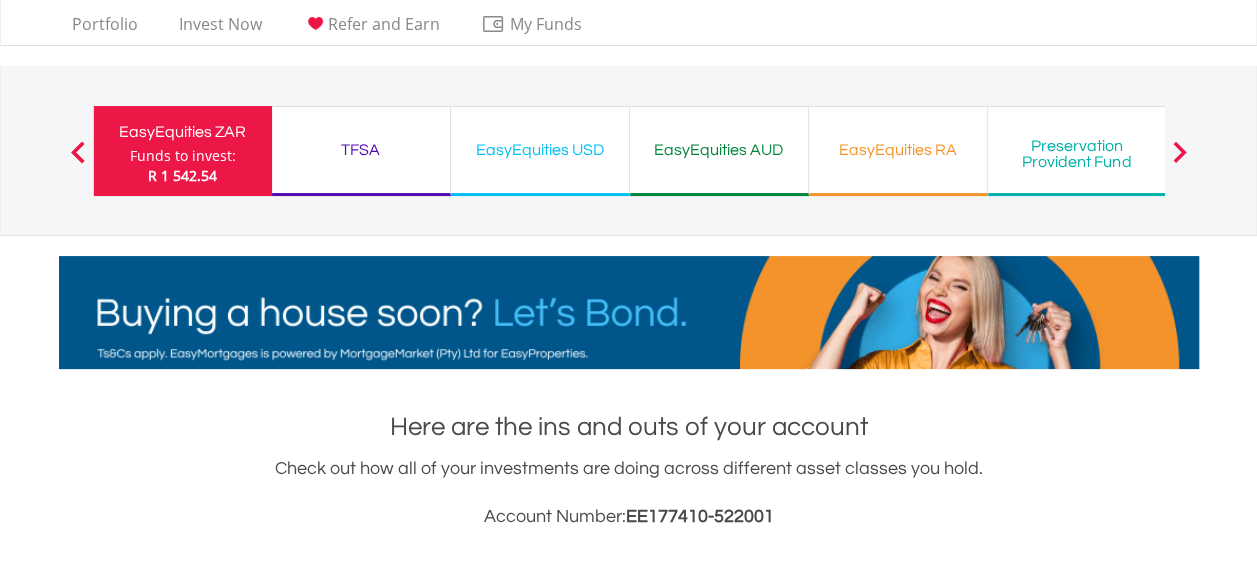 scroll, scrollTop: 0, scrollLeft: 0, axis: both 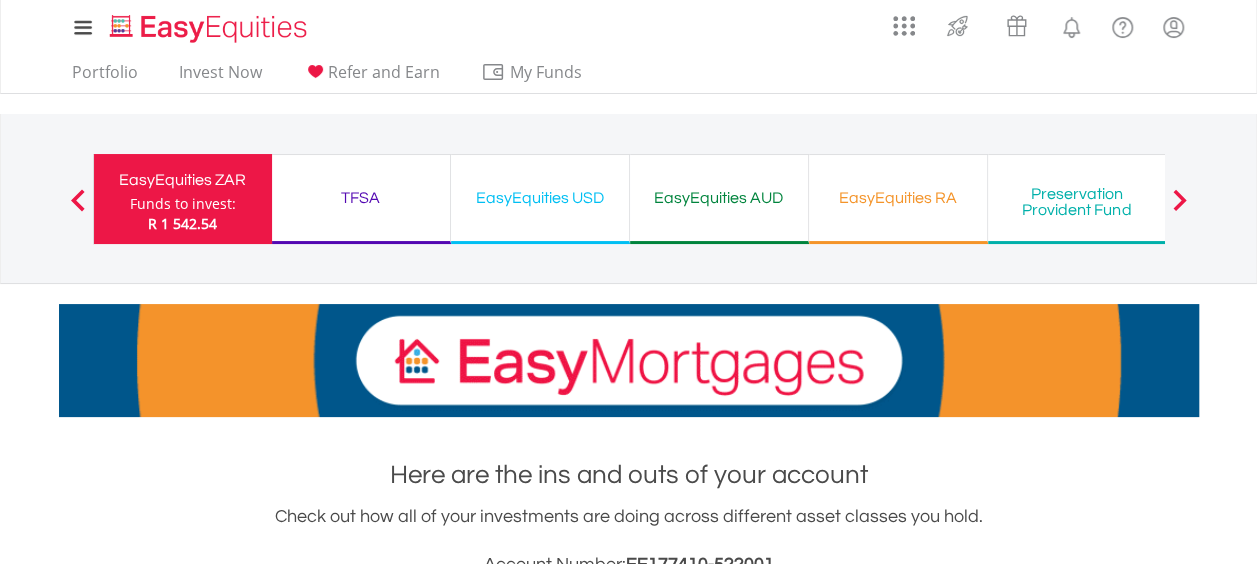 click on "TFSA" at bounding box center (361, 198) 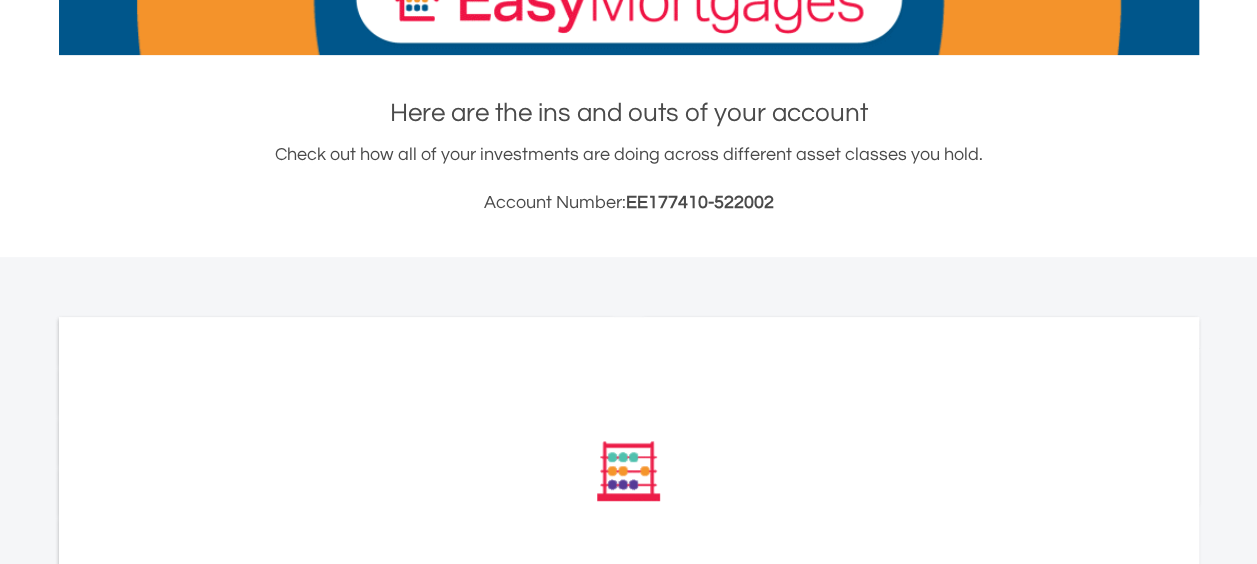 scroll, scrollTop: 400, scrollLeft: 0, axis: vertical 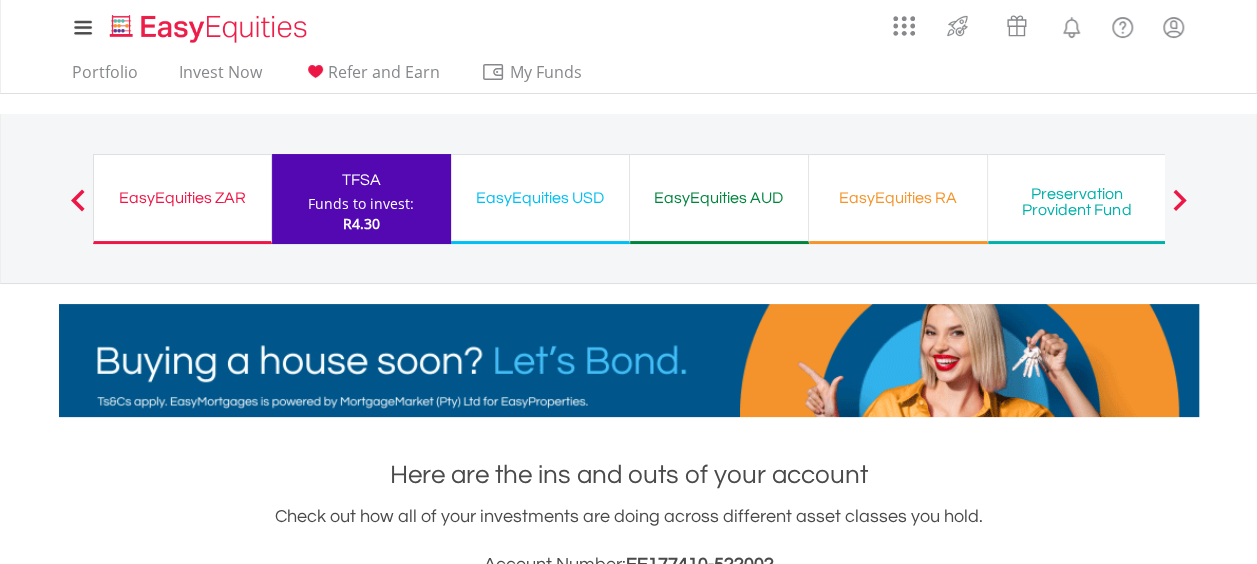 click on "EasyEquities USD" at bounding box center (540, 198) 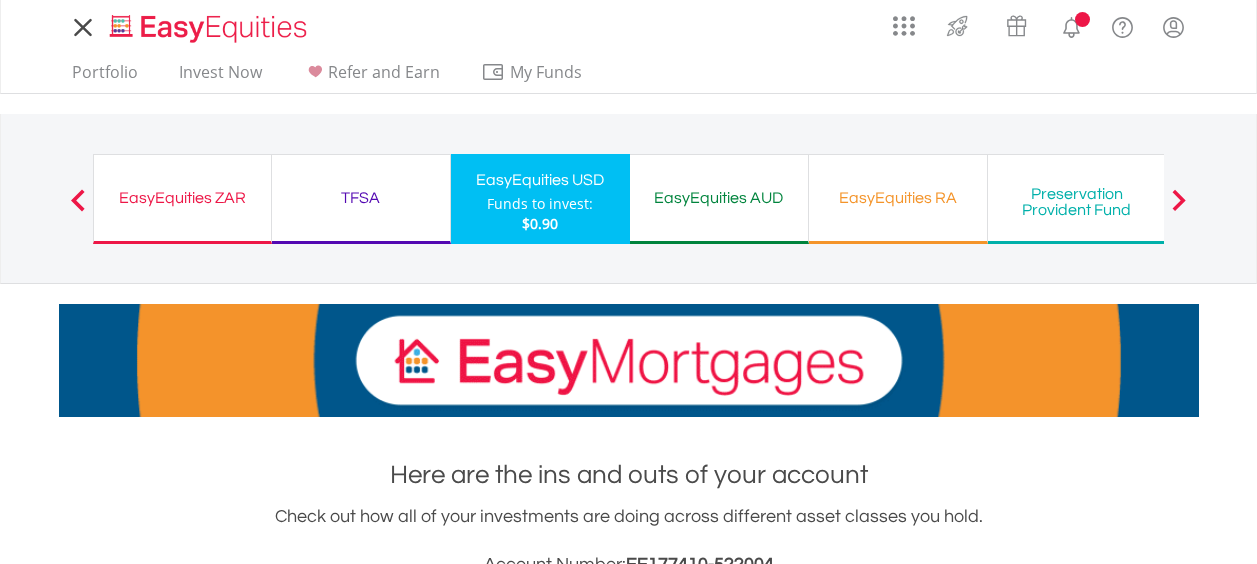 scroll, scrollTop: 0, scrollLeft: 0, axis: both 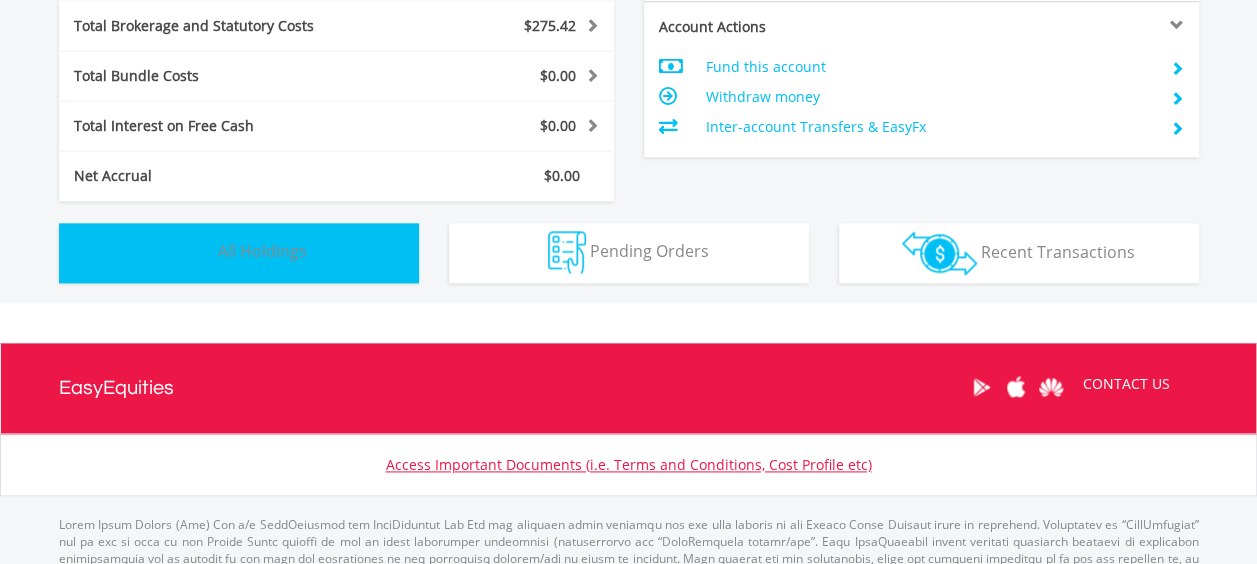 click on "Holdings
All Holdings" at bounding box center (239, 253) 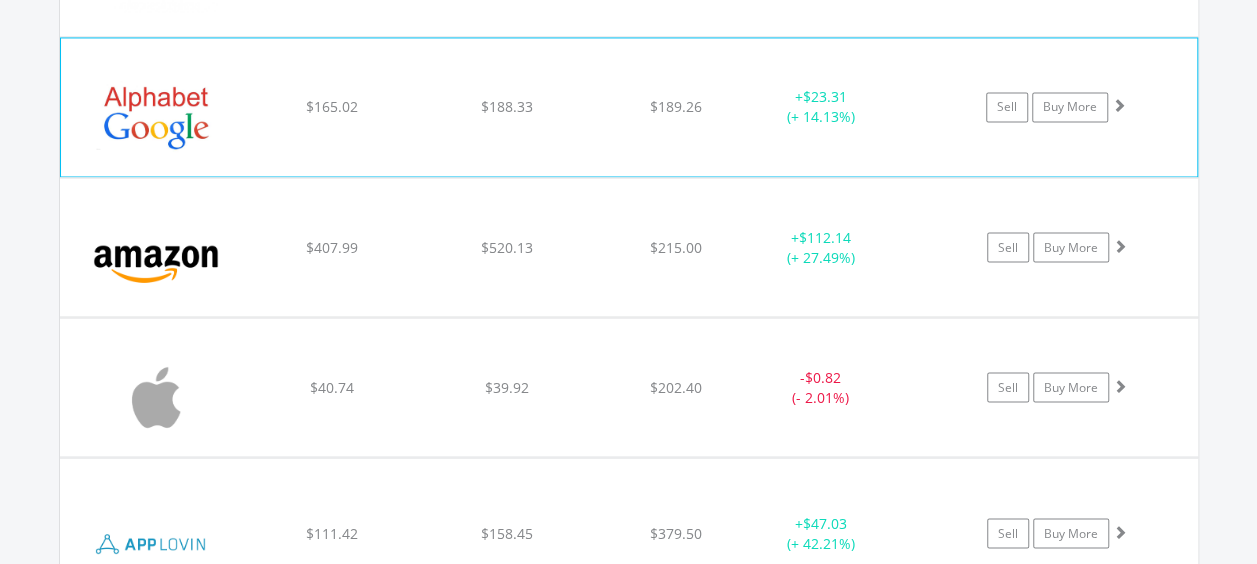 scroll, scrollTop: 1742, scrollLeft: 0, axis: vertical 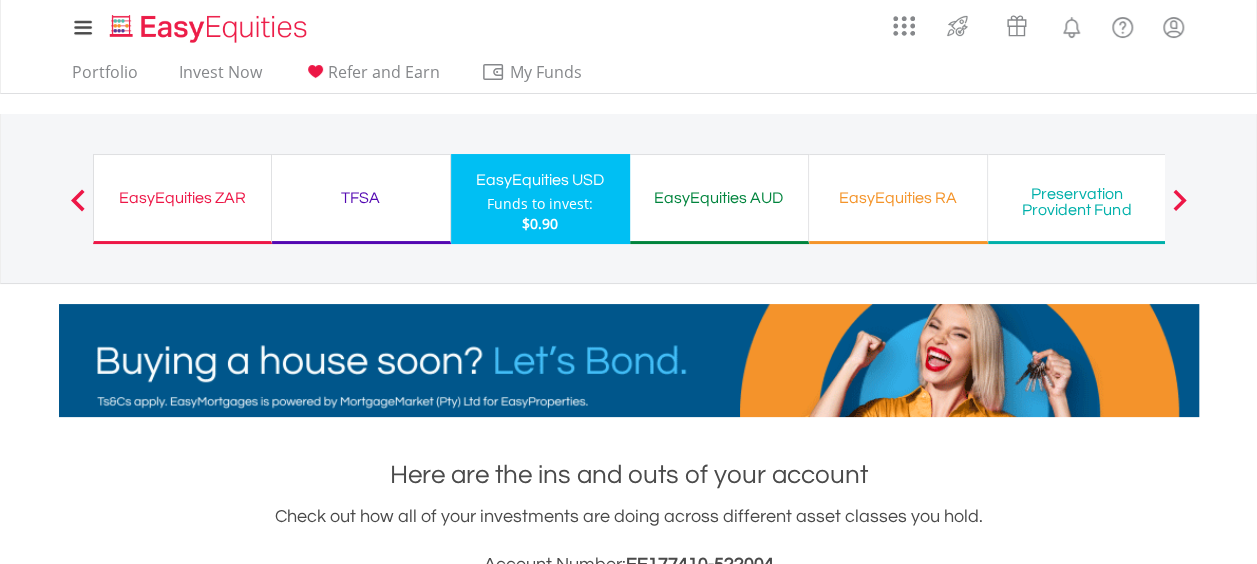 click on "EasyEquities ZAR" at bounding box center [182, 198] 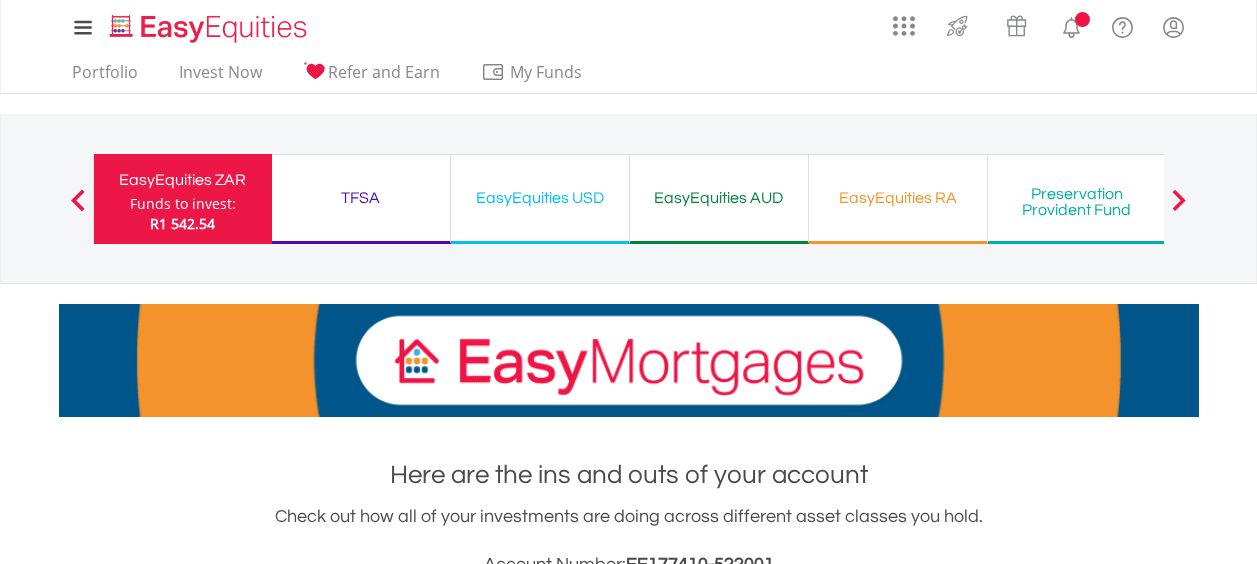 scroll, scrollTop: 0, scrollLeft: 0, axis: both 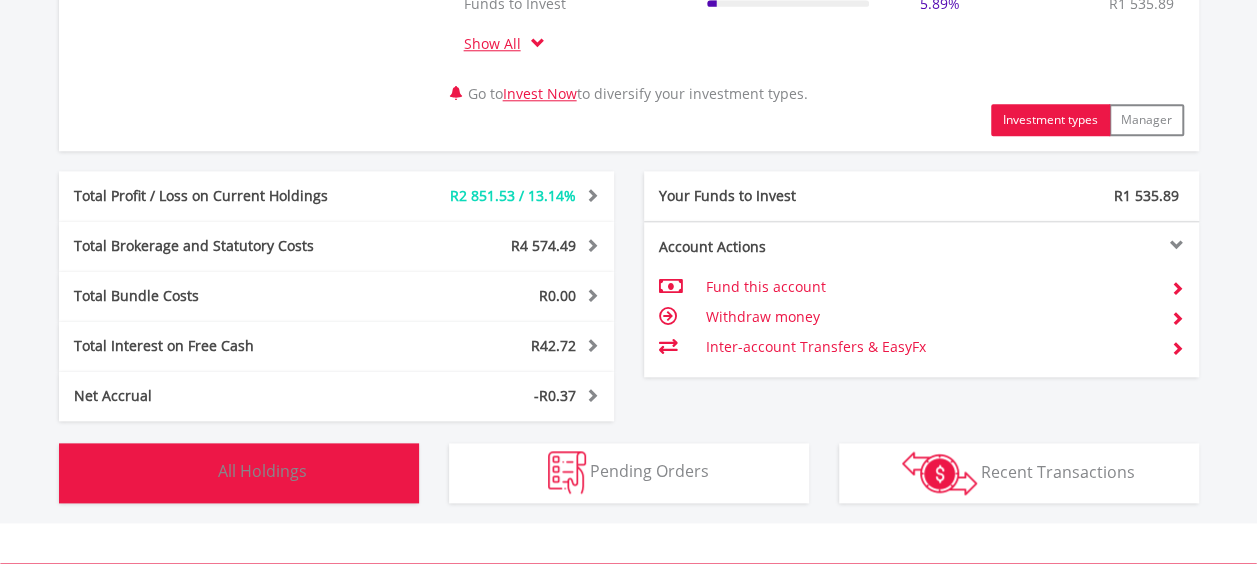 click on "Holdings
All Holdings" at bounding box center (239, 473) 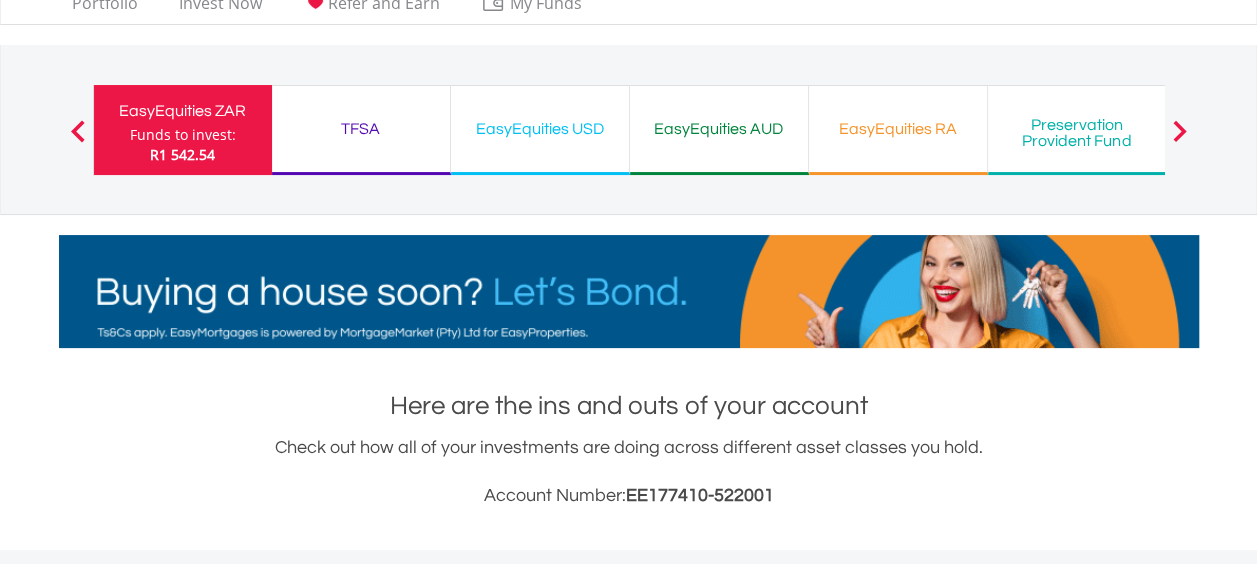 scroll, scrollTop: 58, scrollLeft: 0, axis: vertical 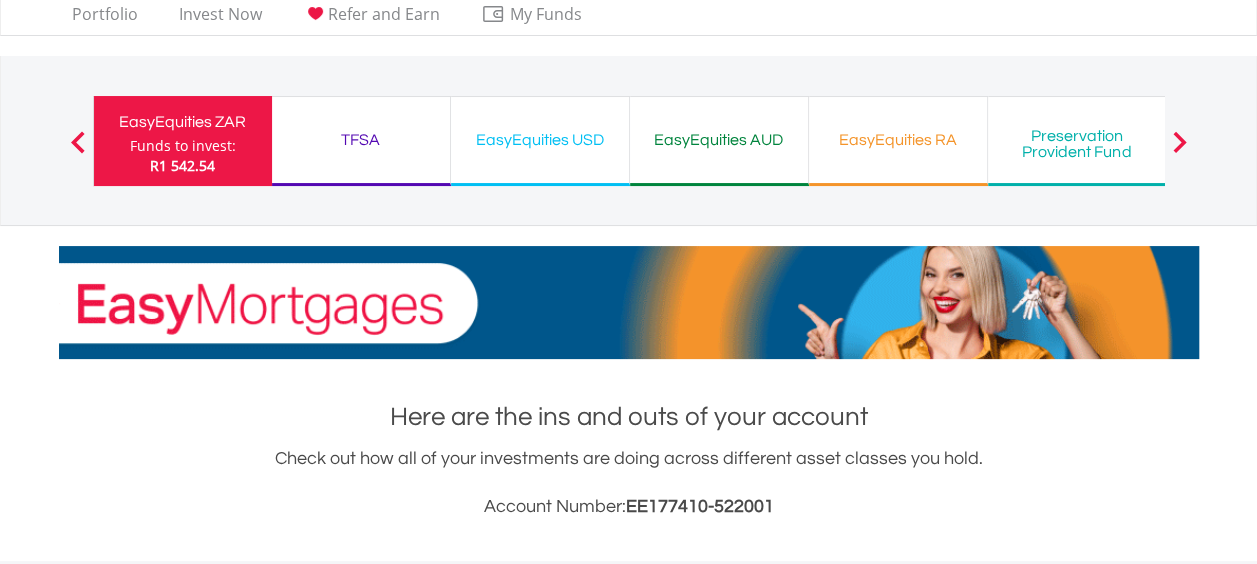 click on "TFSA" at bounding box center (361, 140) 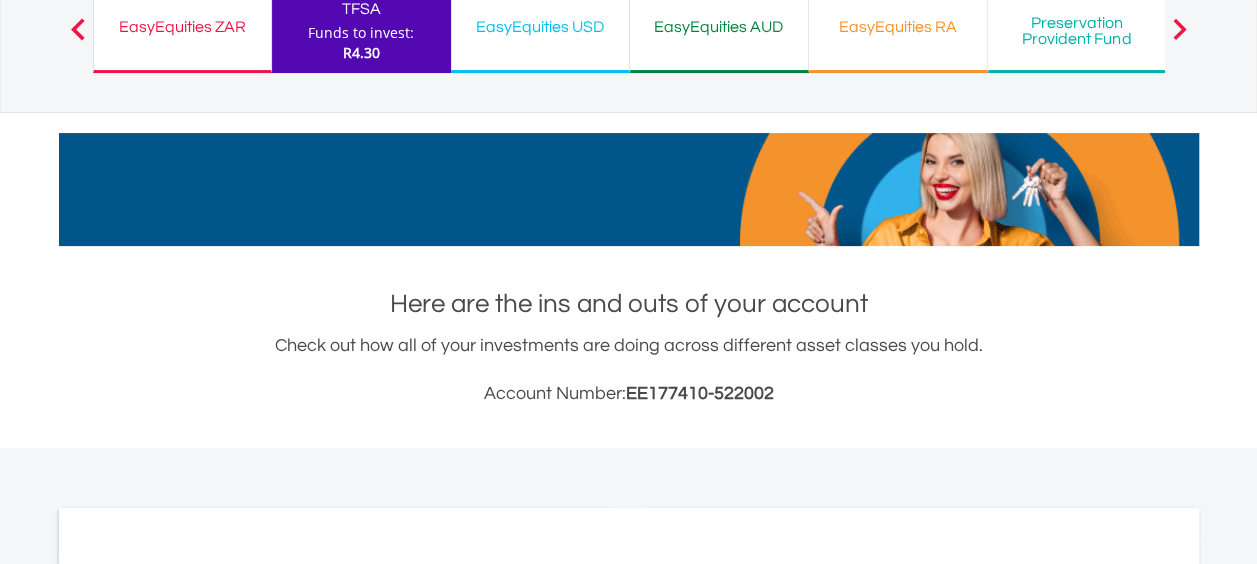 scroll, scrollTop: 300, scrollLeft: 0, axis: vertical 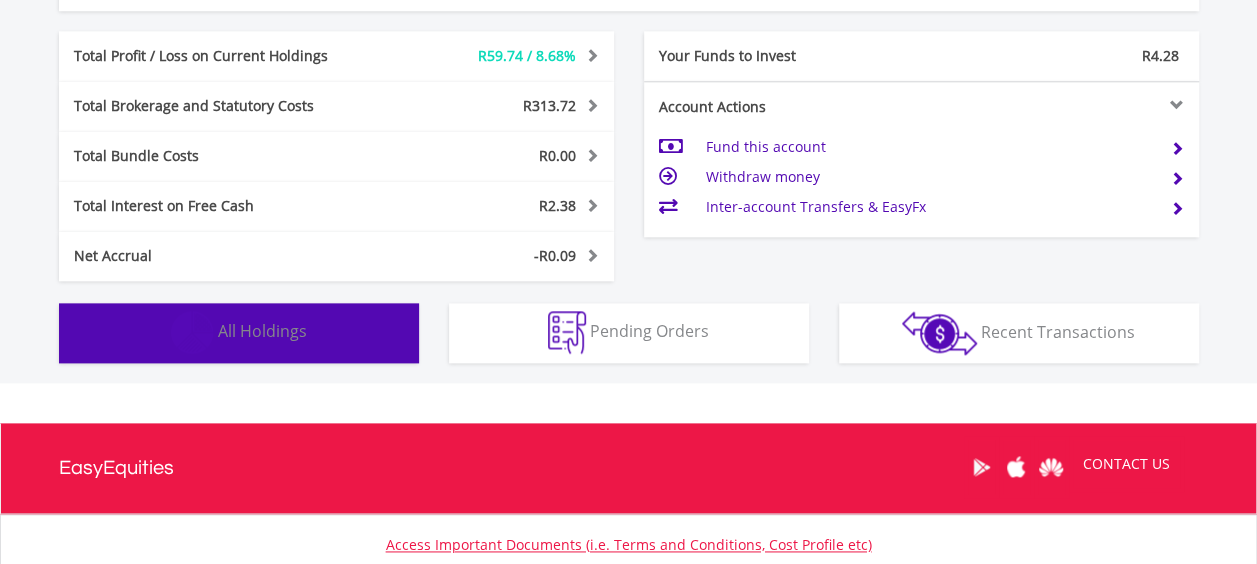 click on "All Holdings" at bounding box center [262, 331] 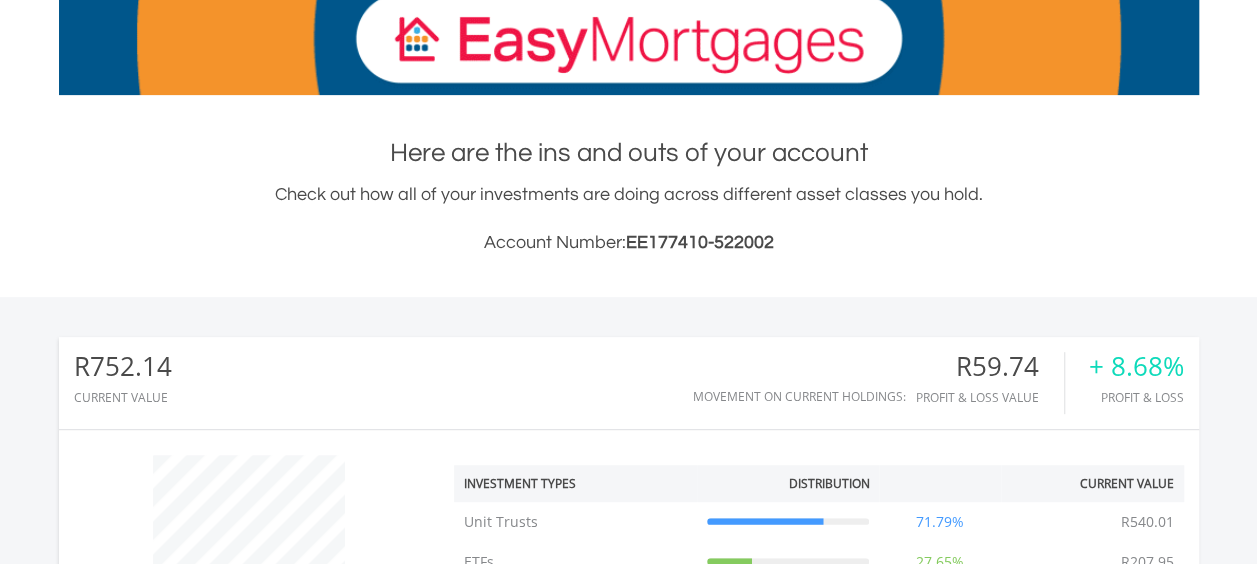 scroll, scrollTop: 0, scrollLeft: 0, axis: both 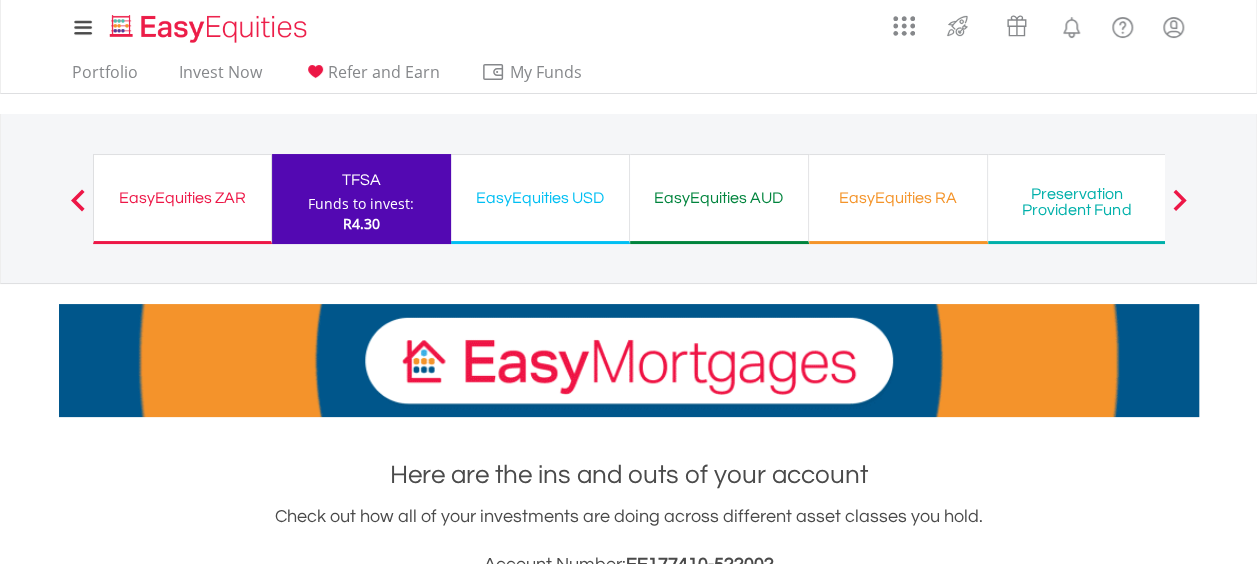 click on "EasyEquities ZAR" at bounding box center [182, 198] 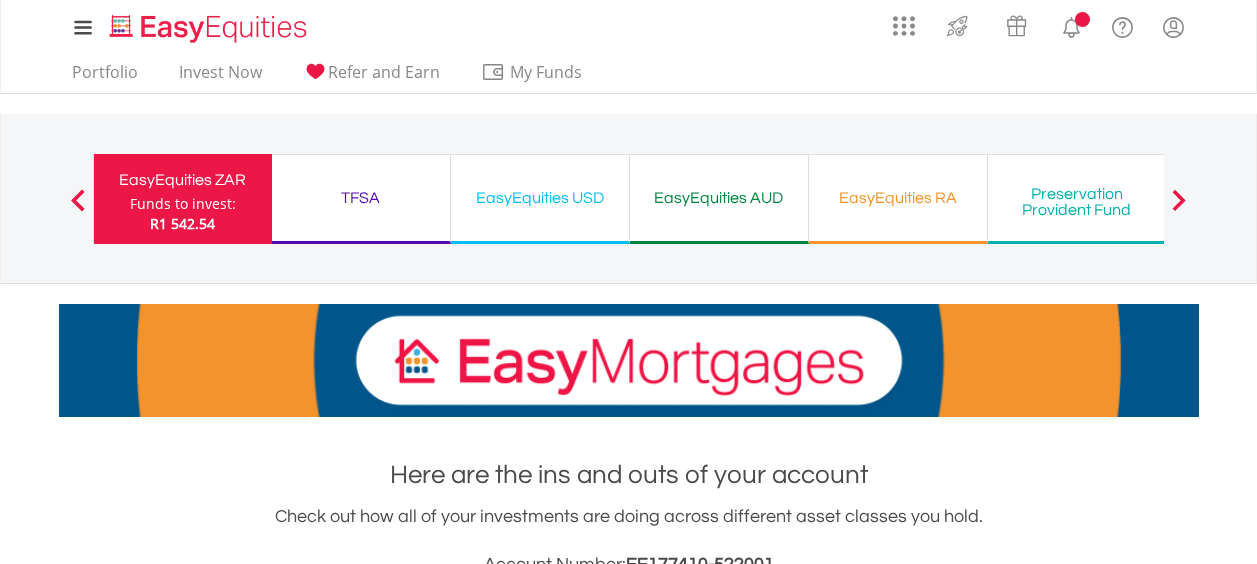 scroll, scrollTop: 0, scrollLeft: 0, axis: both 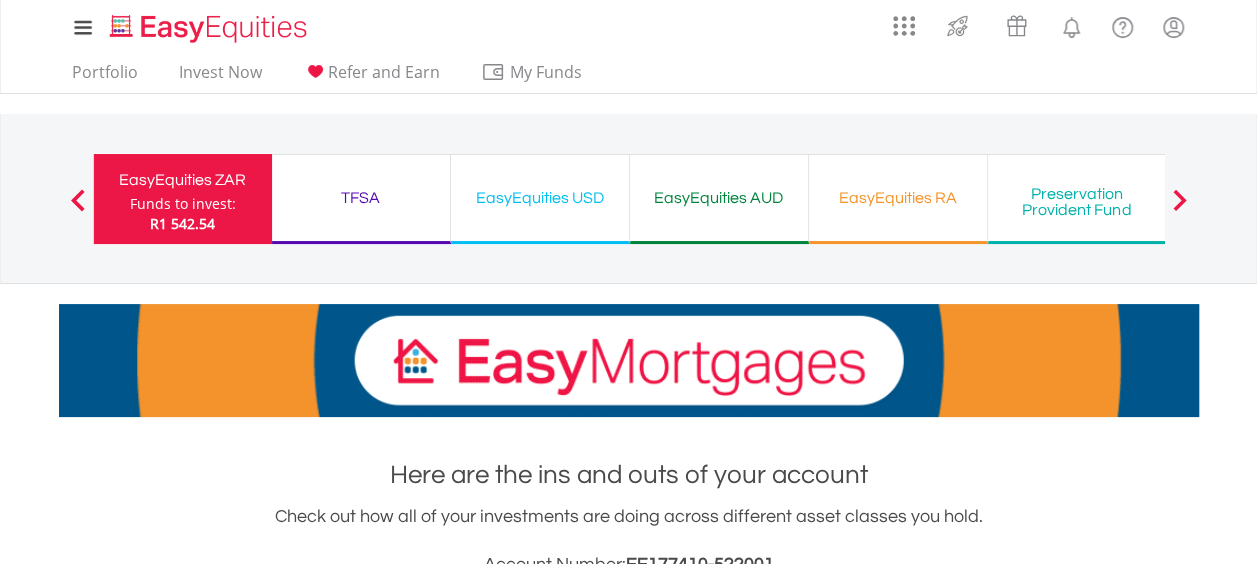 click on "TFSA" at bounding box center (361, 198) 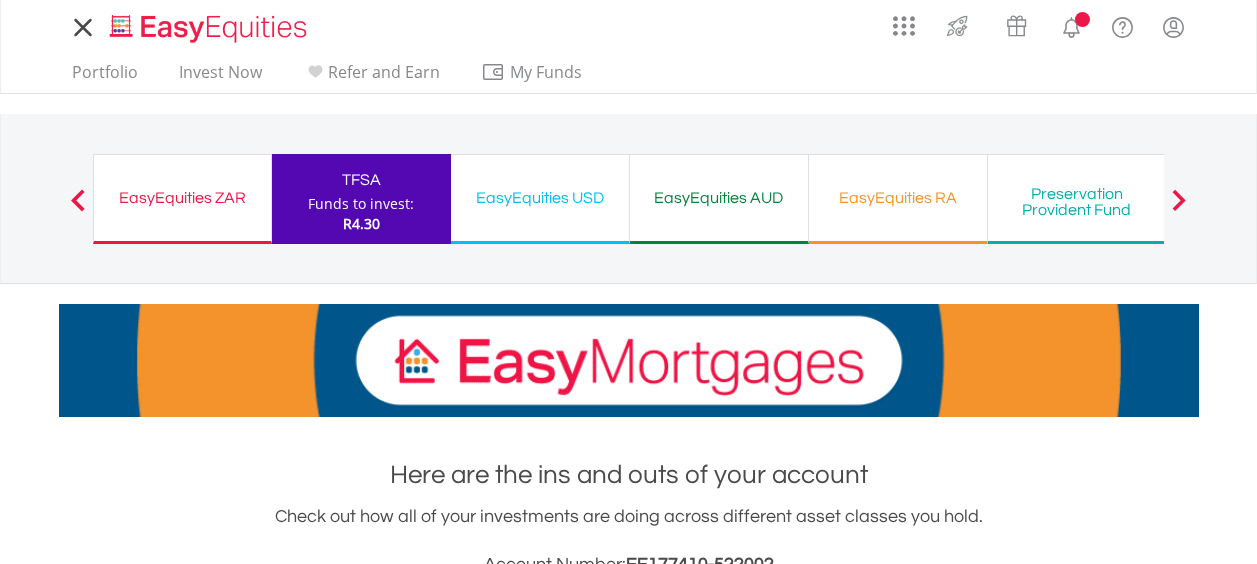 scroll, scrollTop: 0, scrollLeft: 0, axis: both 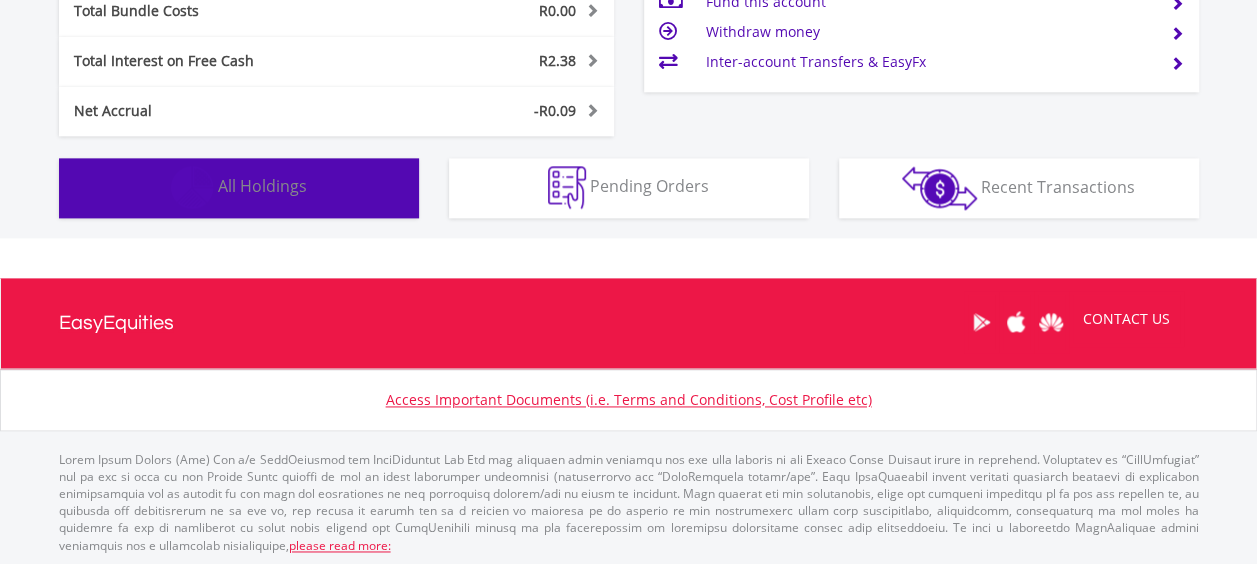 click on "Holdings
All Holdings" at bounding box center (239, 188) 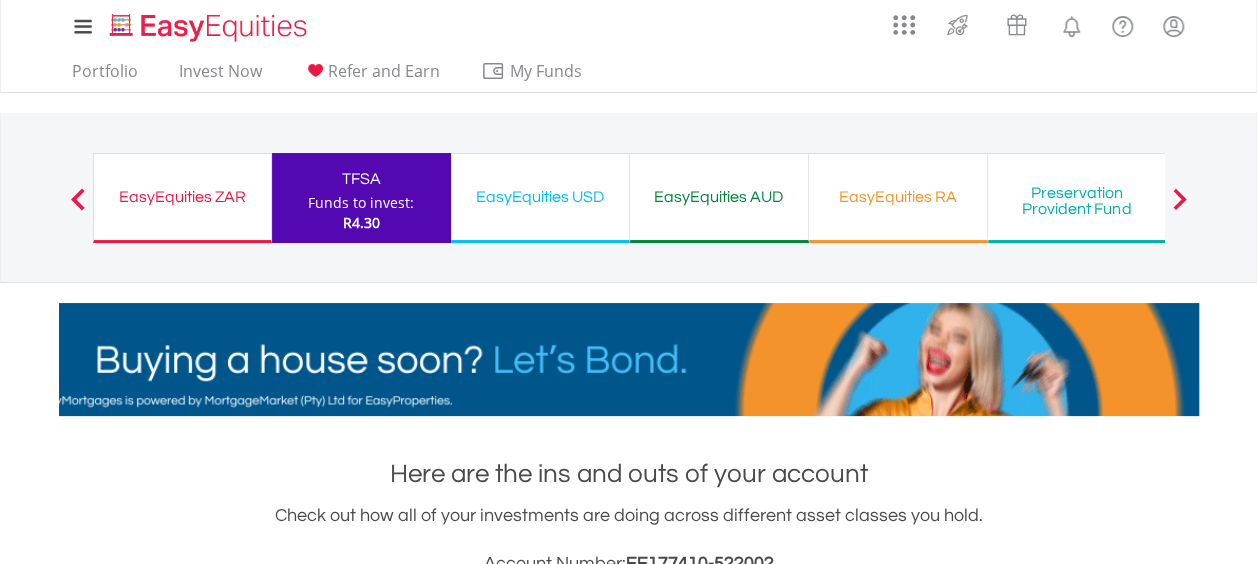 scroll, scrollTop: 0, scrollLeft: 0, axis: both 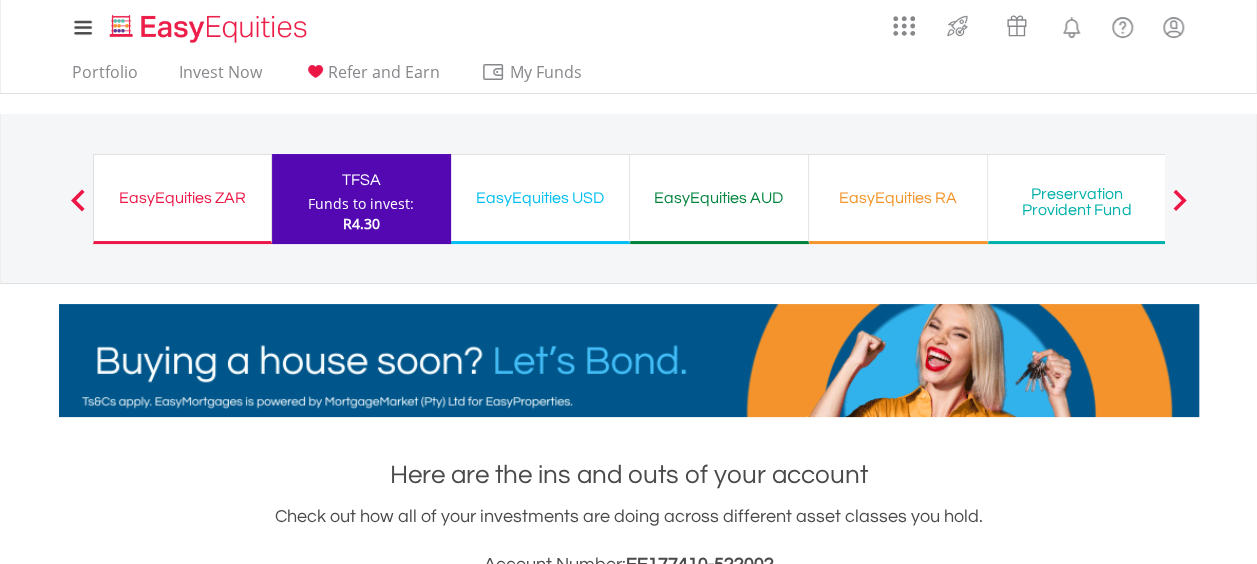 click on "EasyEquities USD" at bounding box center [540, 198] 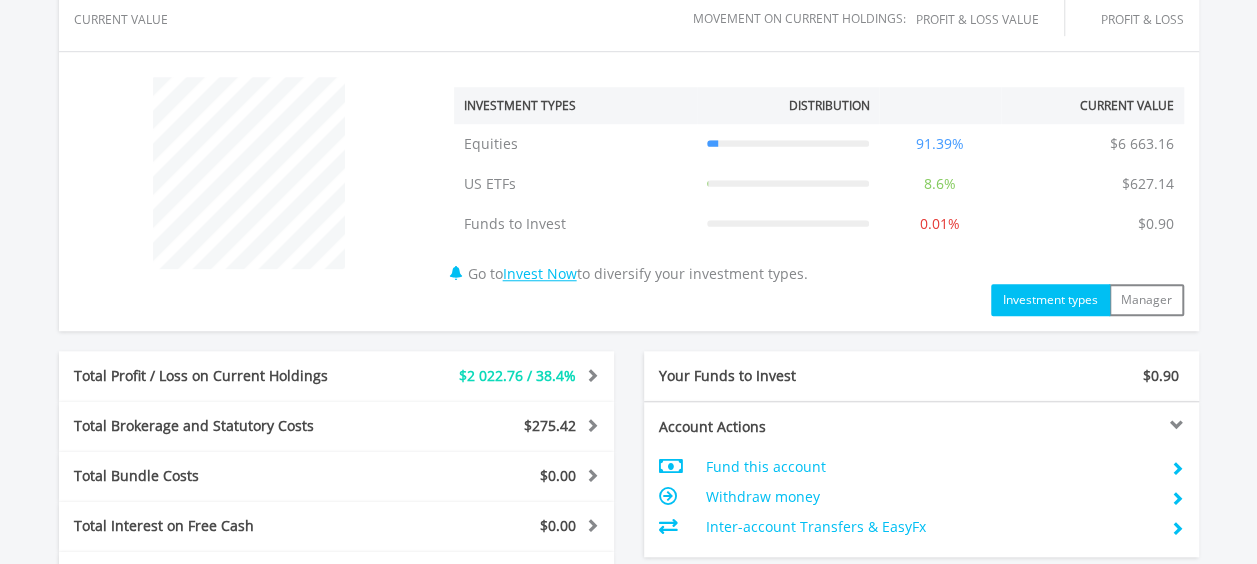 scroll, scrollTop: 1072, scrollLeft: 0, axis: vertical 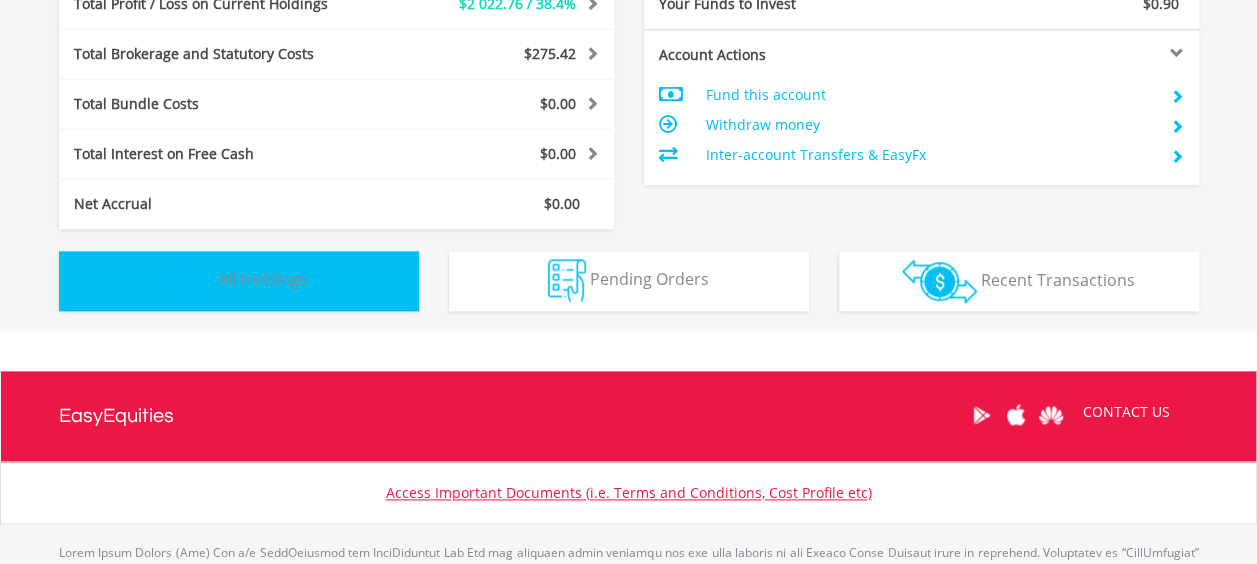 click on "Holdings
All Holdings" at bounding box center [239, 281] 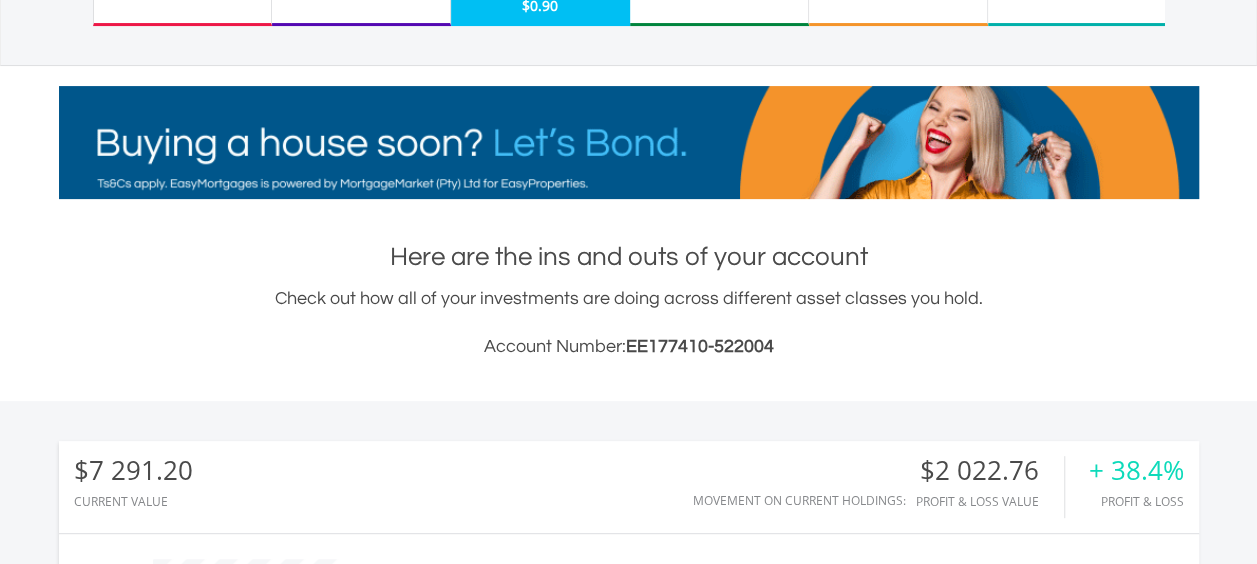 scroll, scrollTop: 443, scrollLeft: 0, axis: vertical 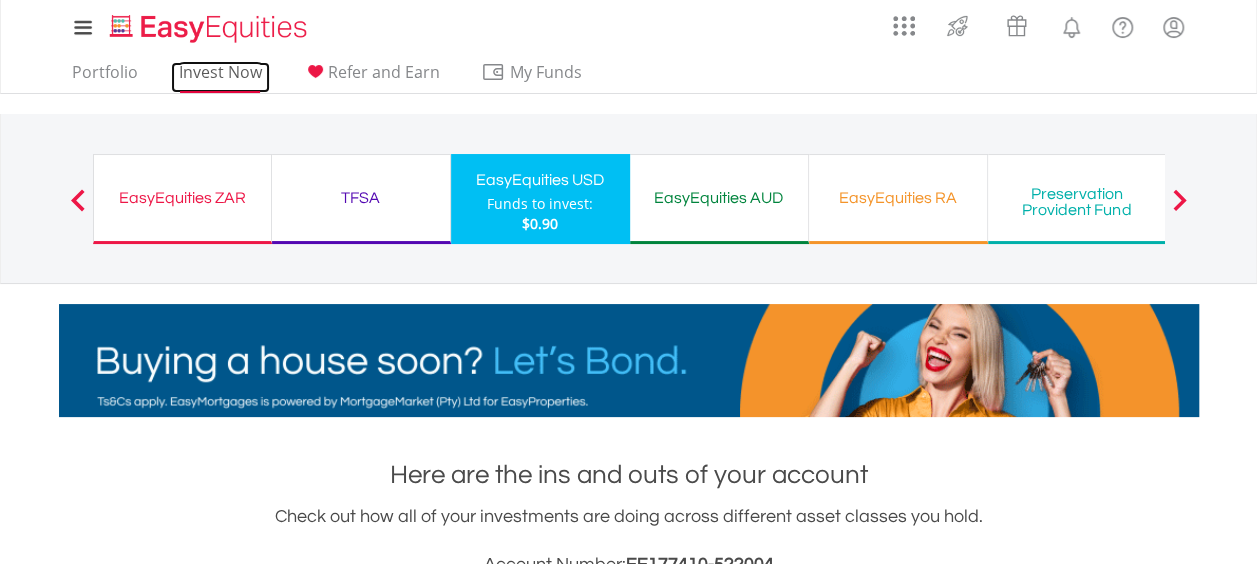 click on "Invest Now" at bounding box center (220, 77) 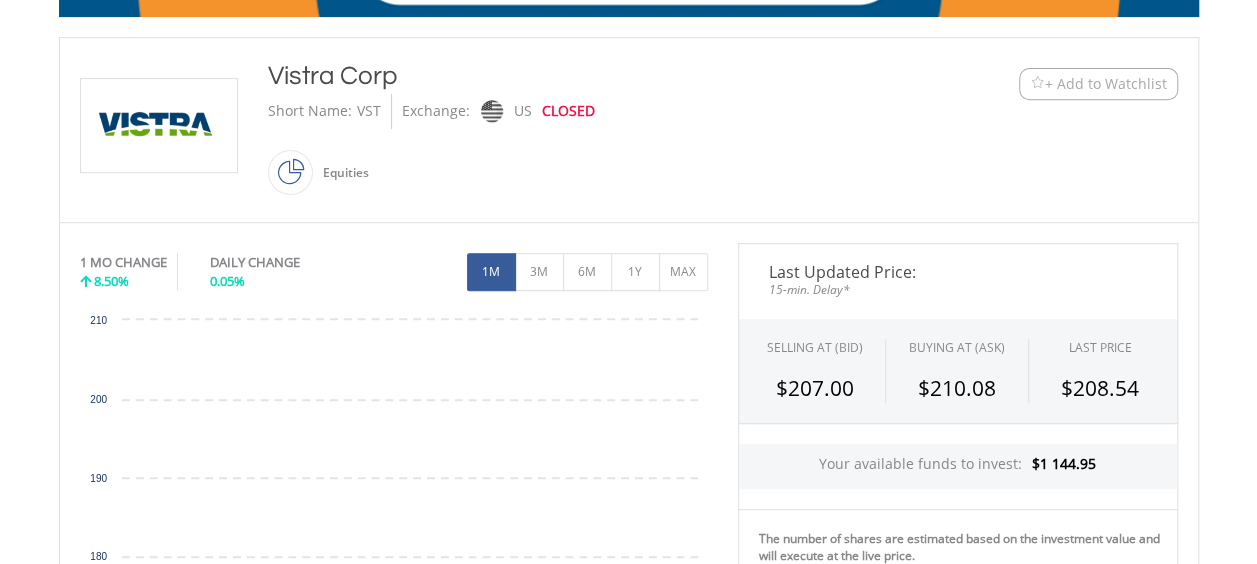 scroll, scrollTop: 600, scrollLeft: 0, axis: vertical 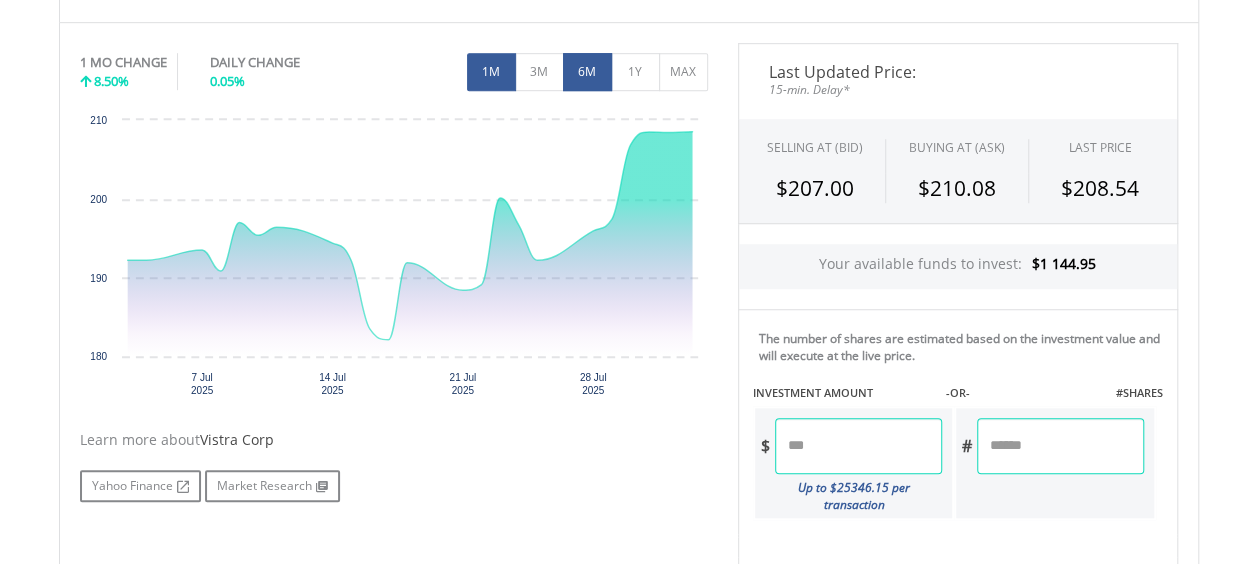 click on "6M" at bounding box center [587, 72] 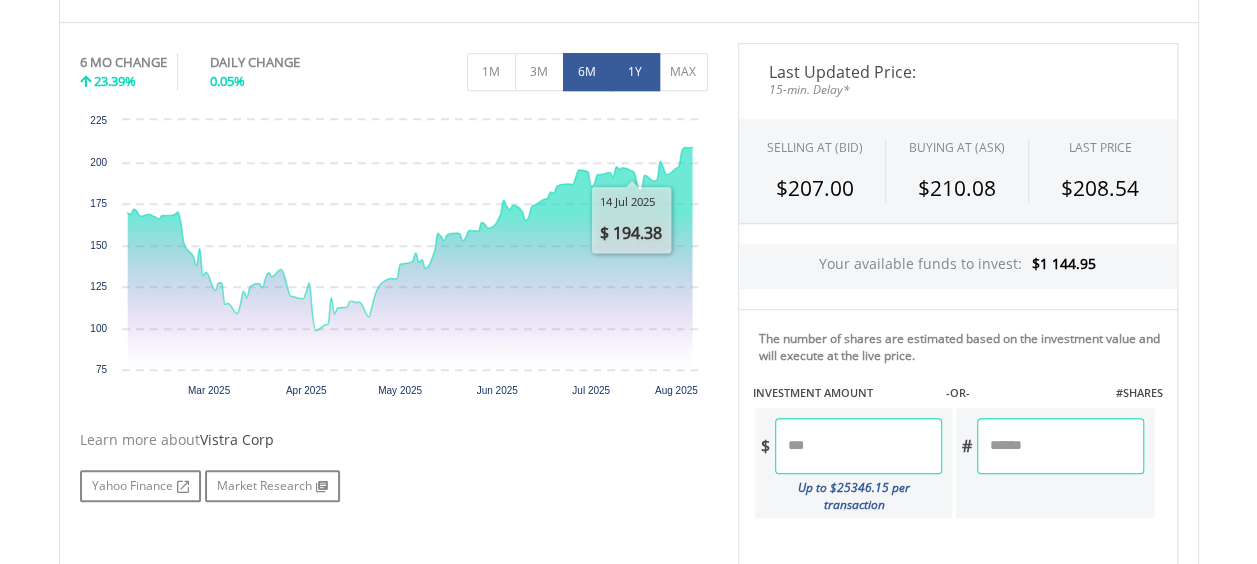 click on "1Y" at bounding box center (635, 72) 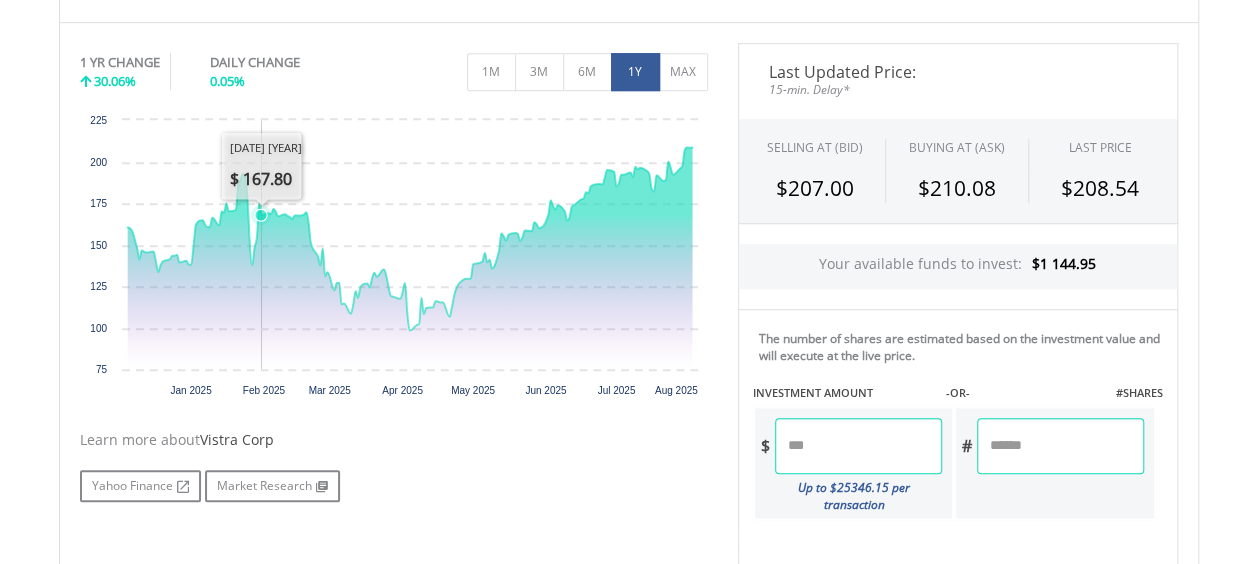 scroll, scrollTop: 560, scrollLeft: 0, axis: vertical 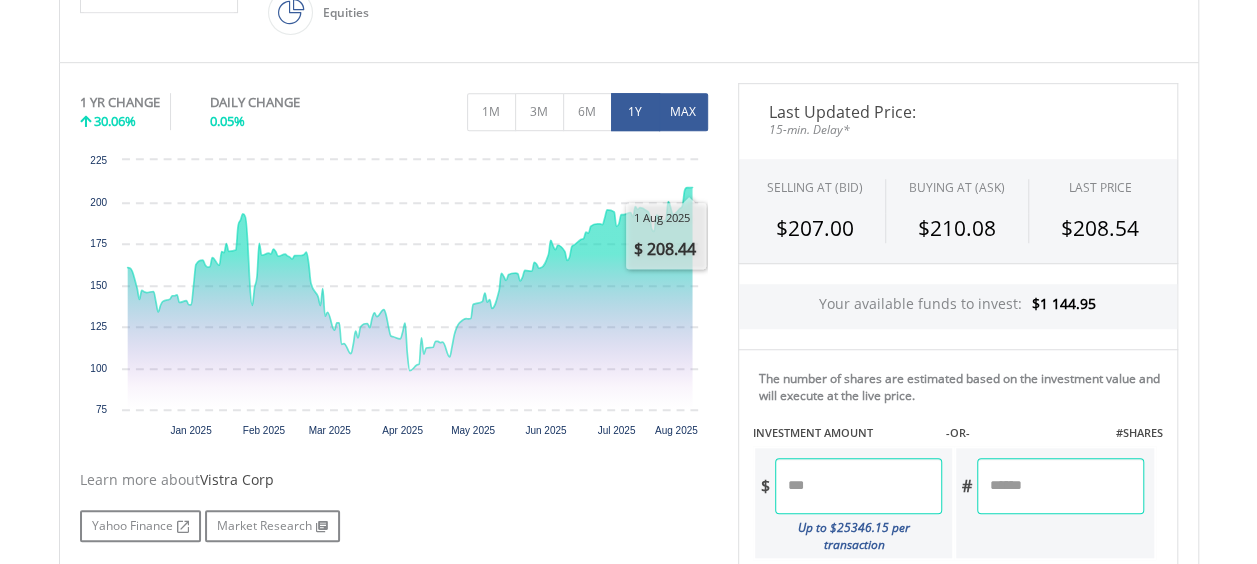 click on "MAX" at bounding box center (683, 112) 